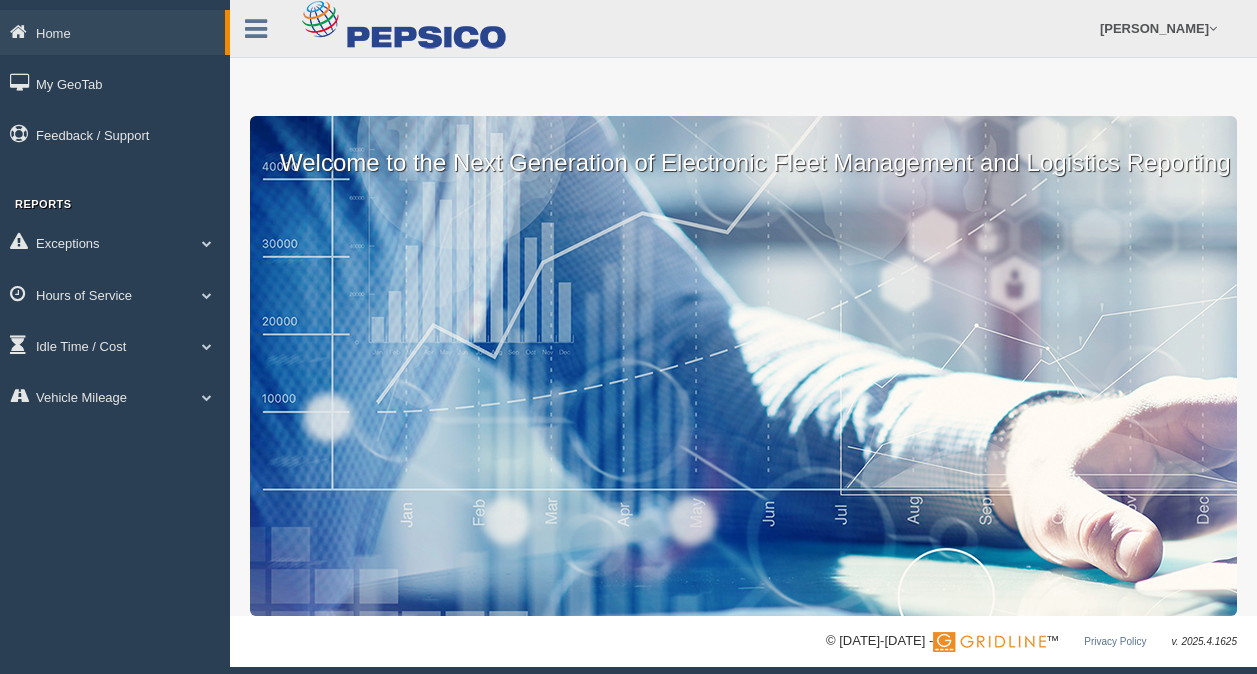 scroll, scrollTop: 0, scrollLeft: 0, axis: both 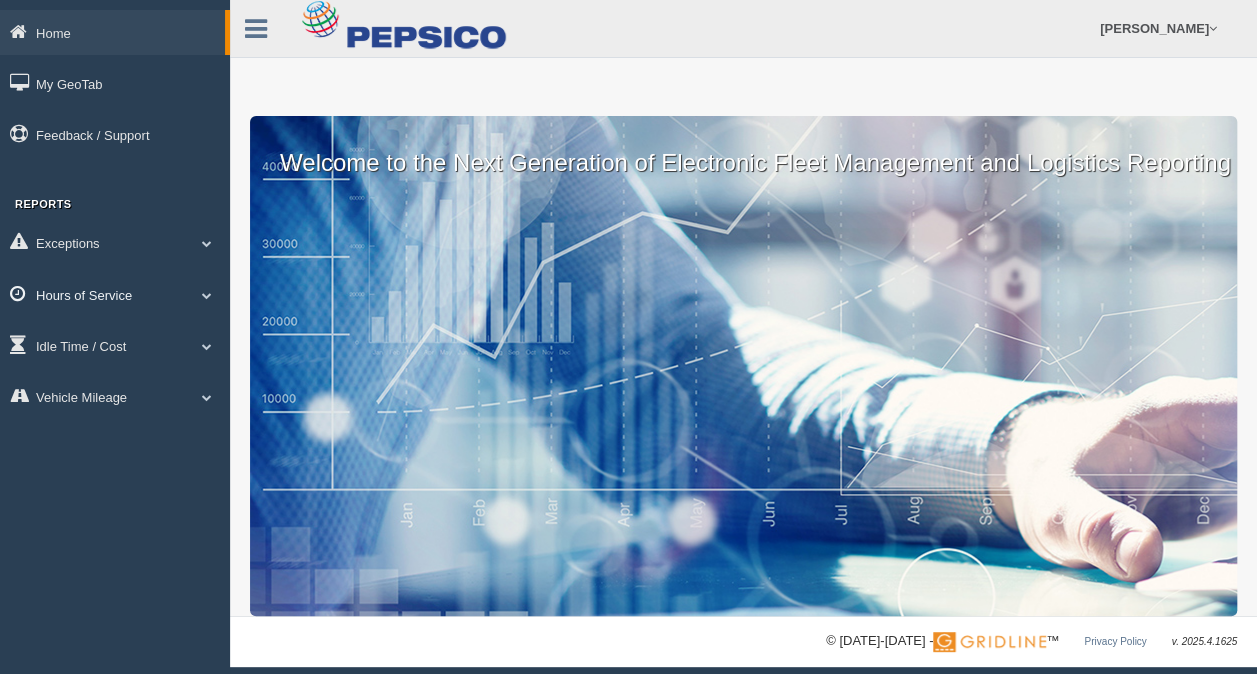 click at bounding box center [207, 295] 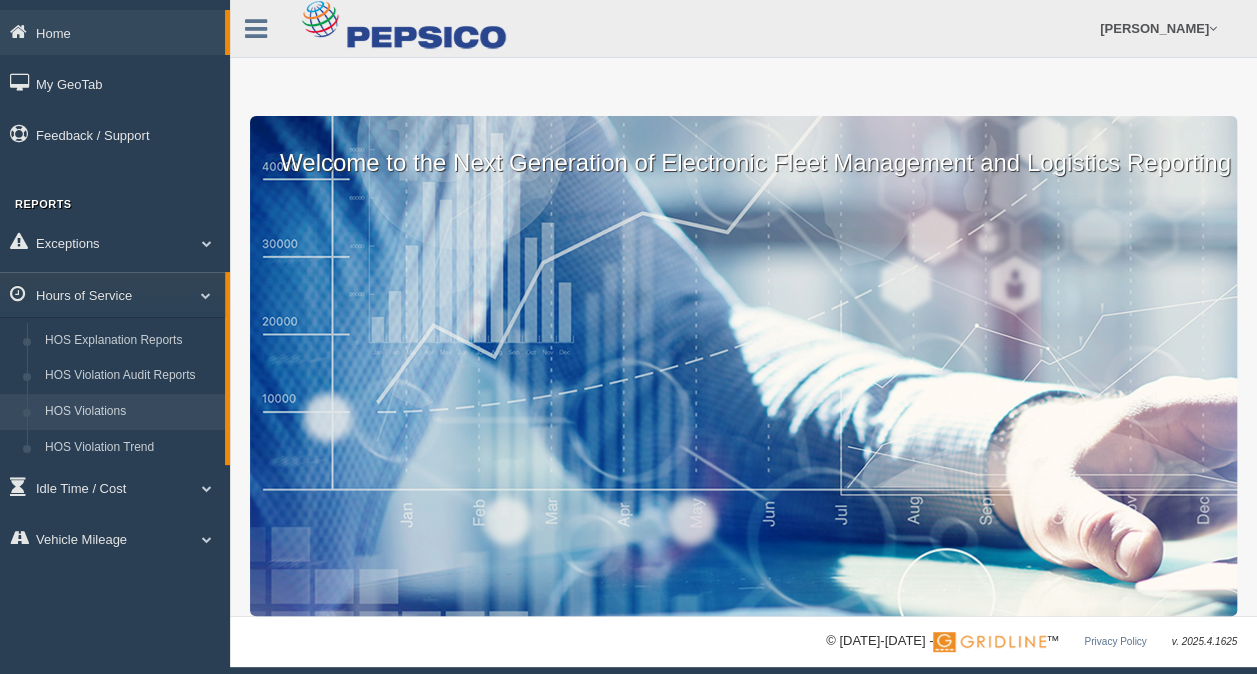 click on "HOS Violations" at bounding box center (130, 412) 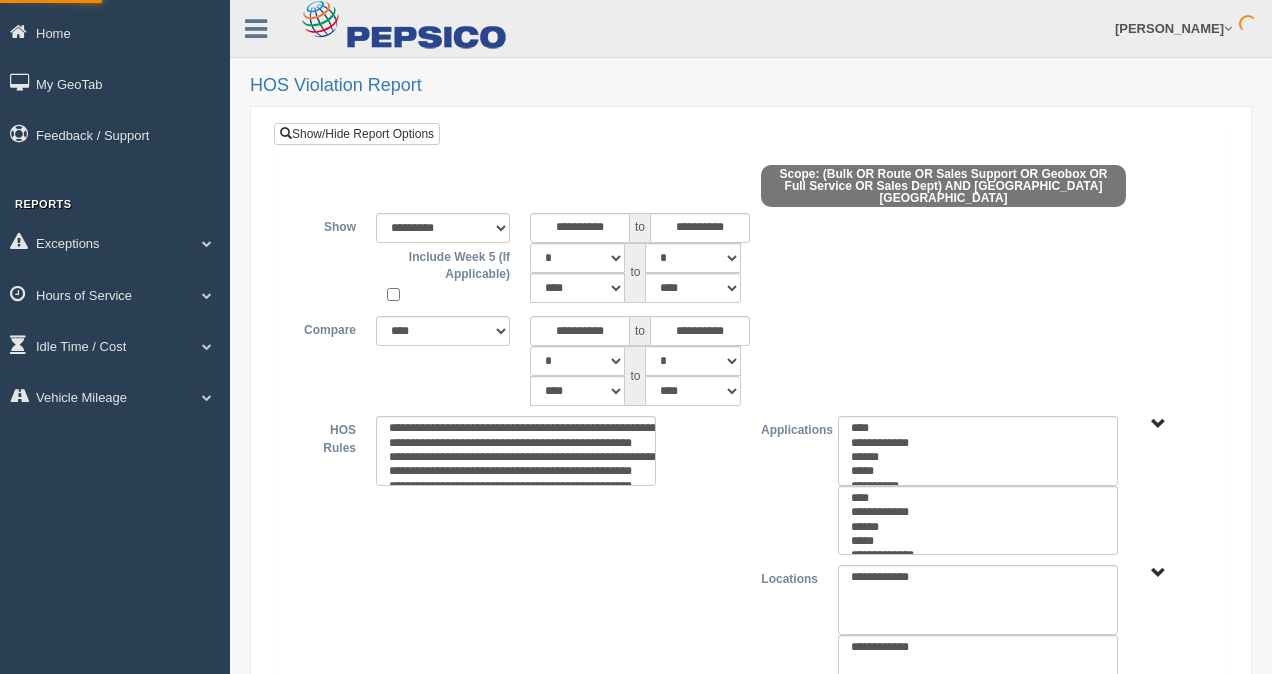 type on "*********" 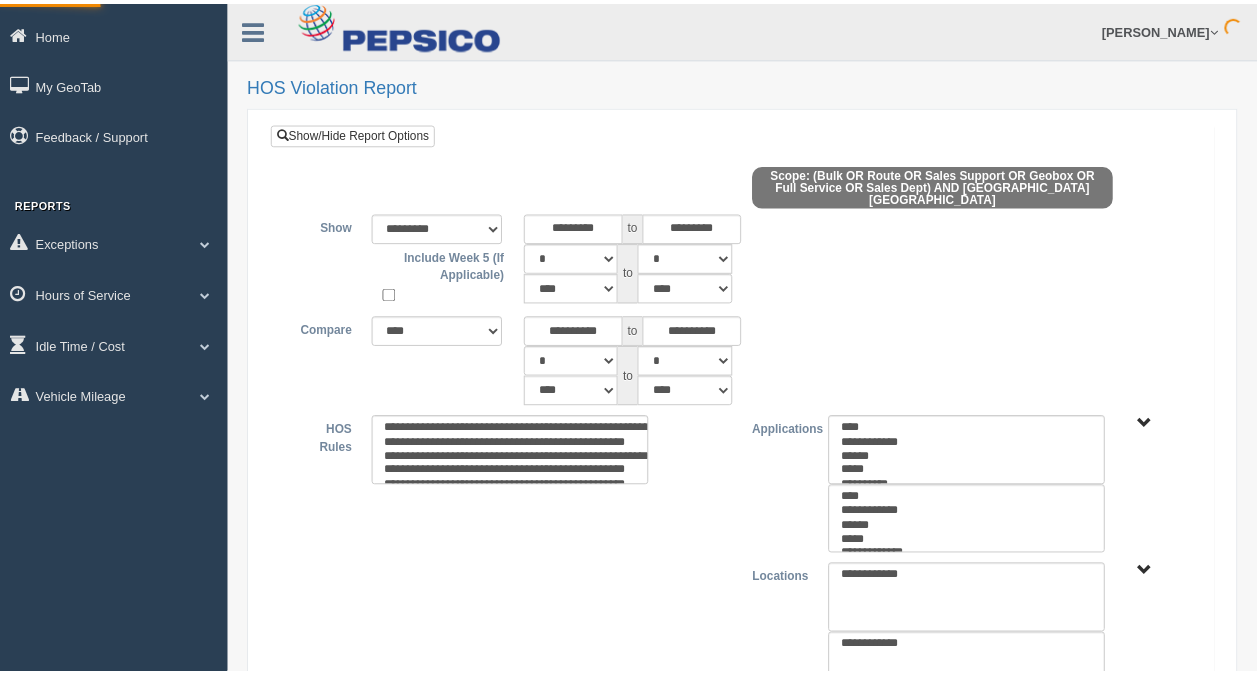 scroll, scrollTop: 0, scrollLeft: 0, axis: both 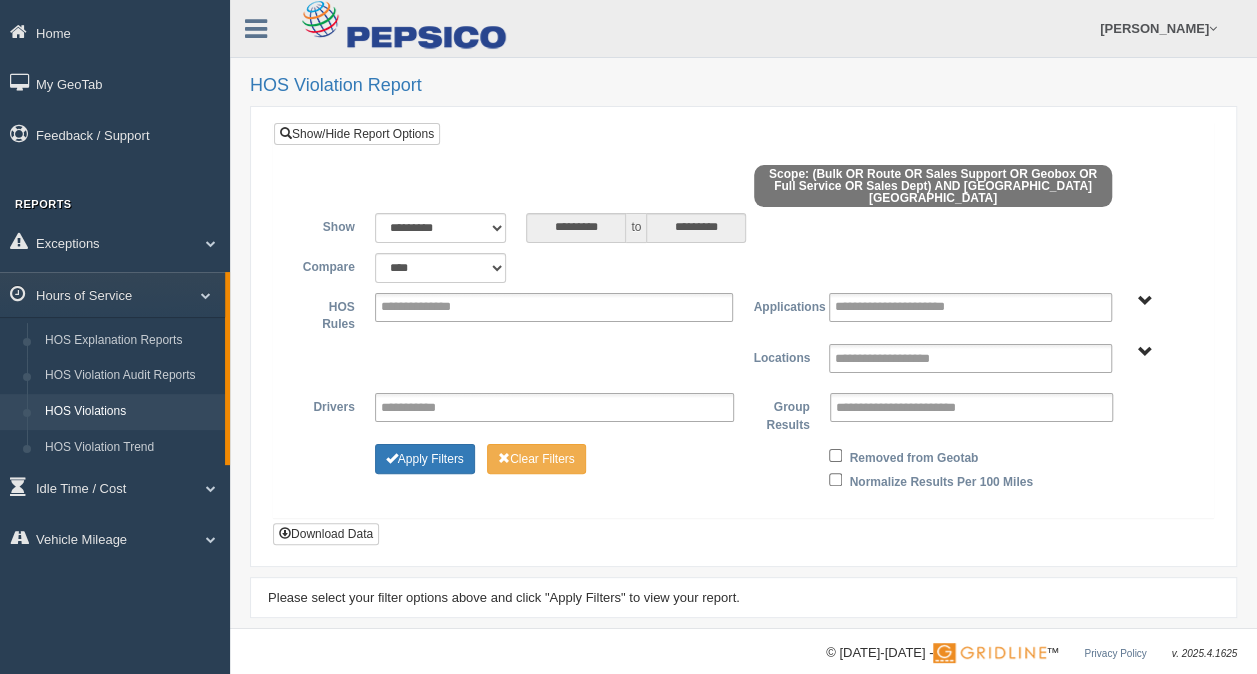 type 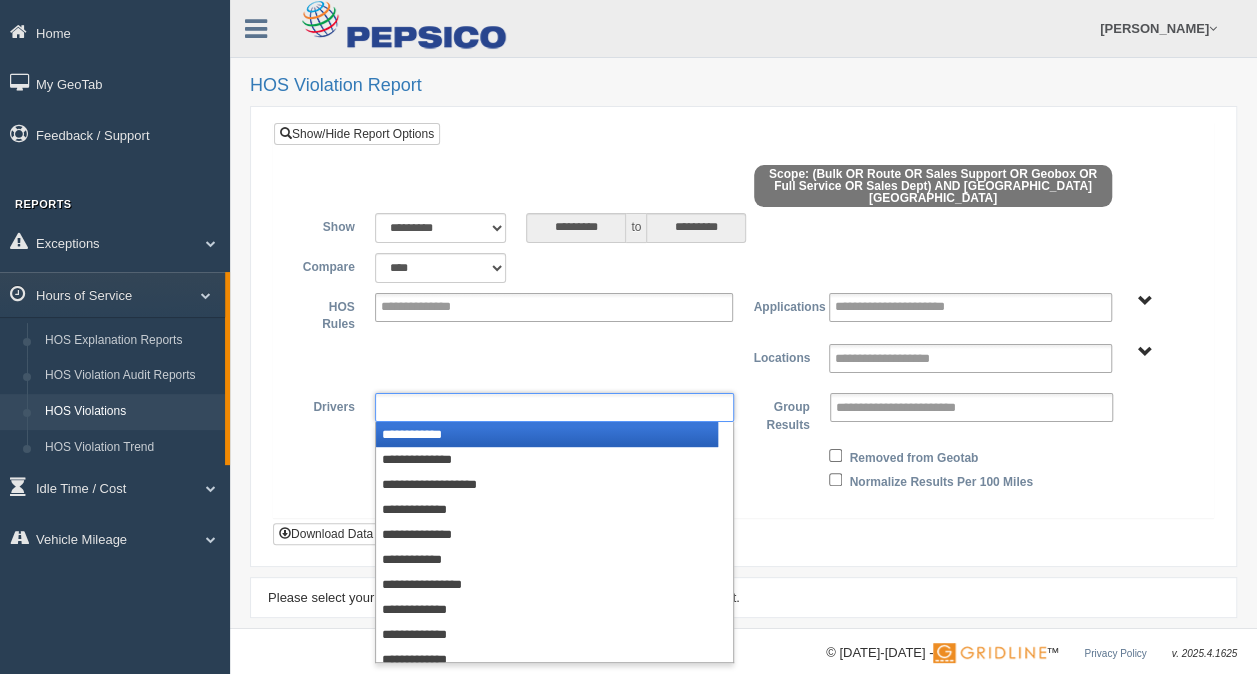 click at bounding box center [554, 407] 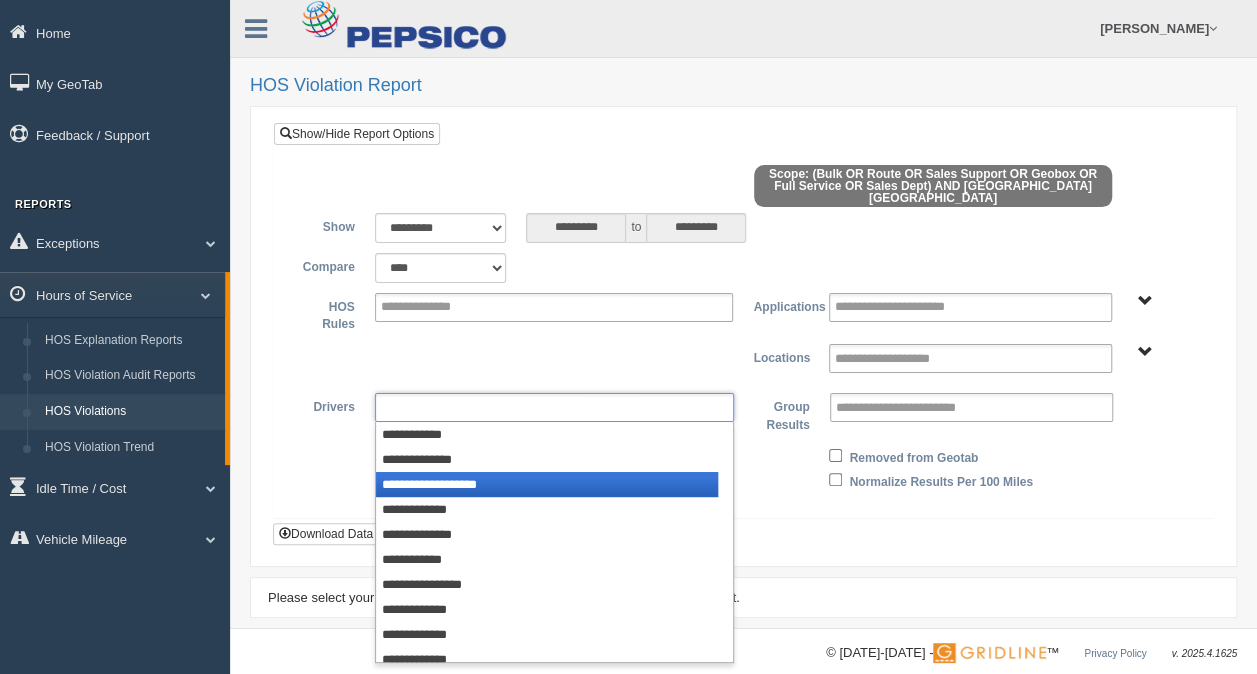 click on "**********" at bounding box center (547, 484) 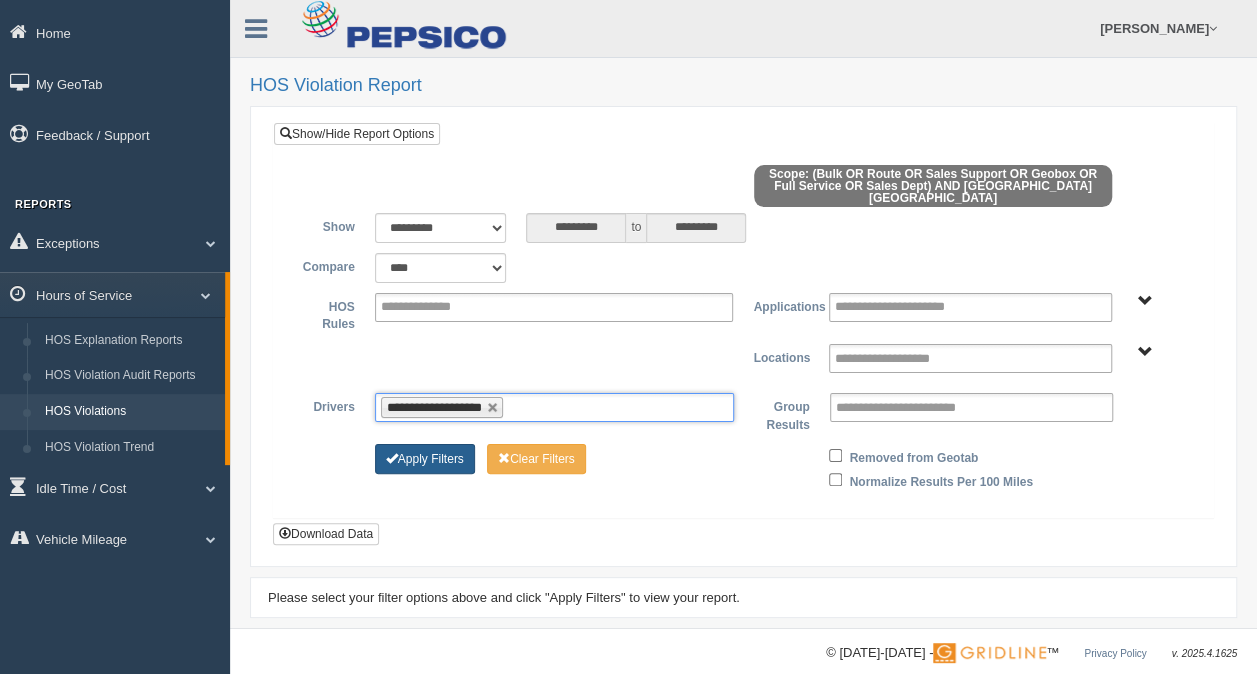 click on "Apply Filters" at bounding box center (425, 459) 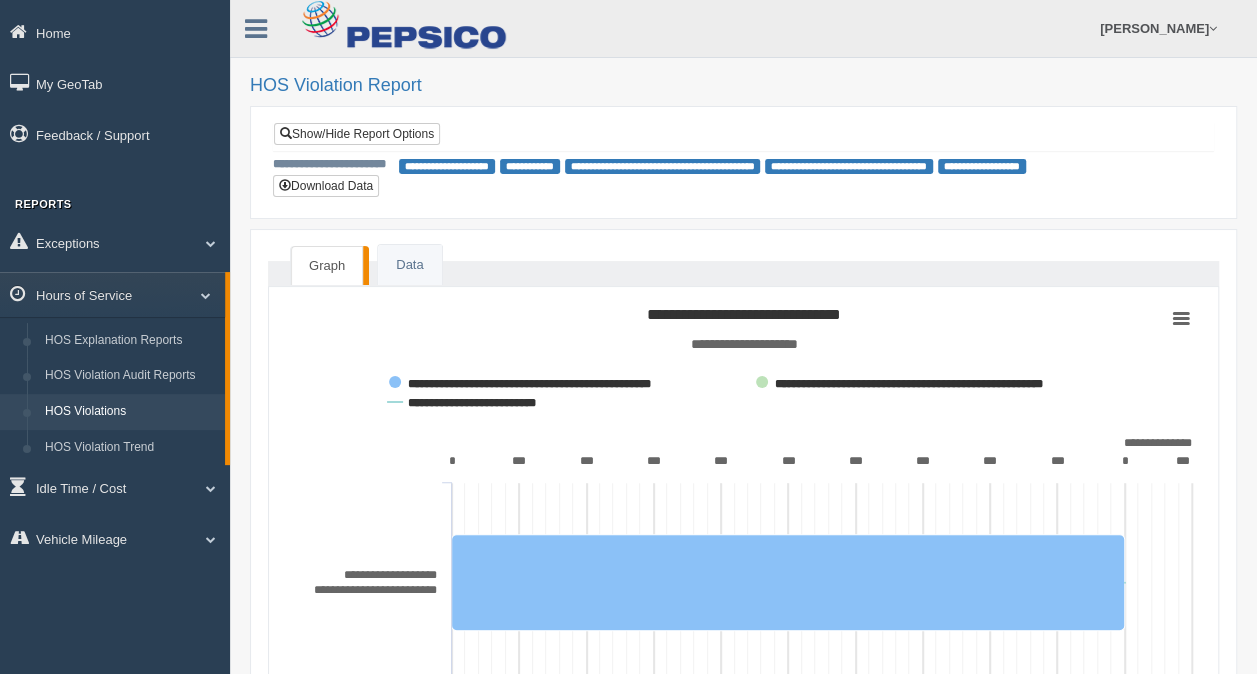 scroll, scrollTop: 100, scrollLeft: 0, axis: vertical 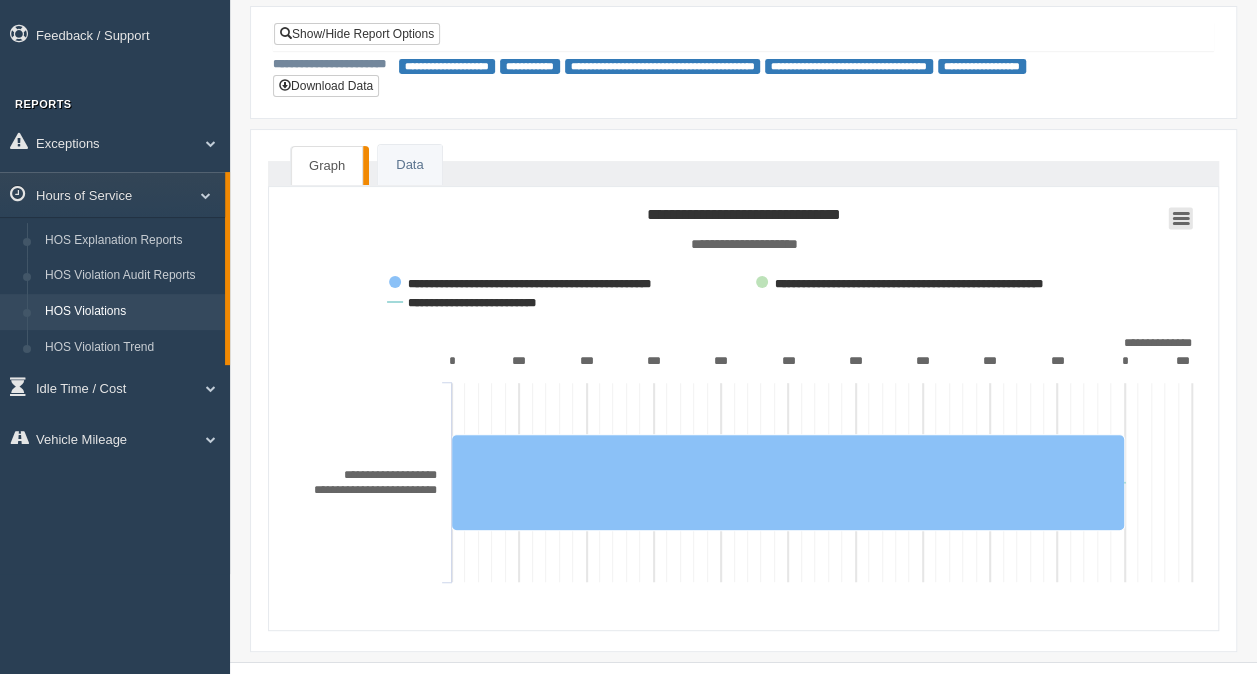 click 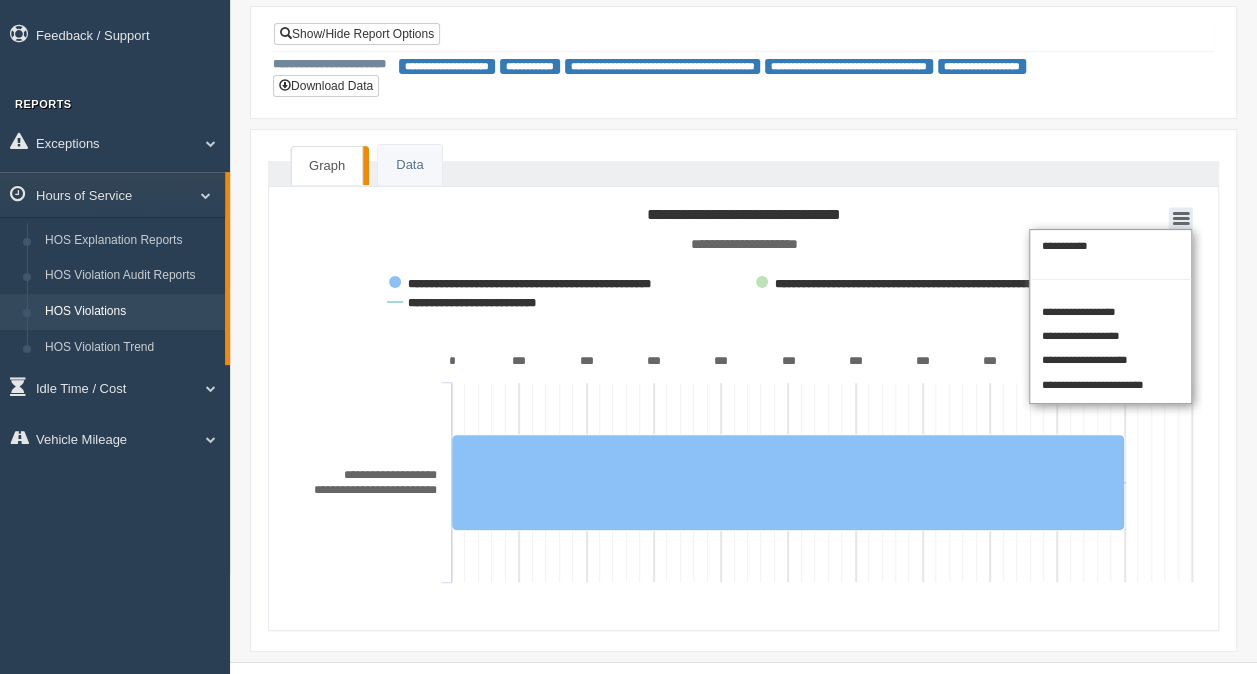 click 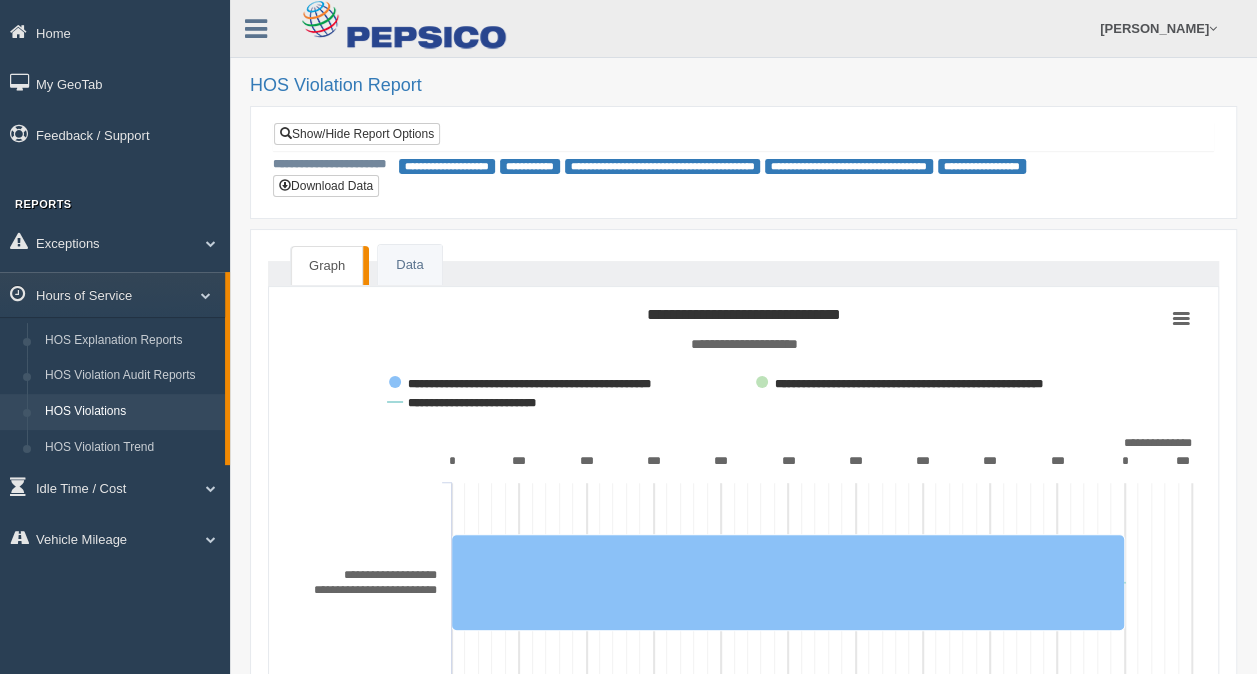 scroll, scrollTop: 154, scrollLeft: 0, axis: vertical 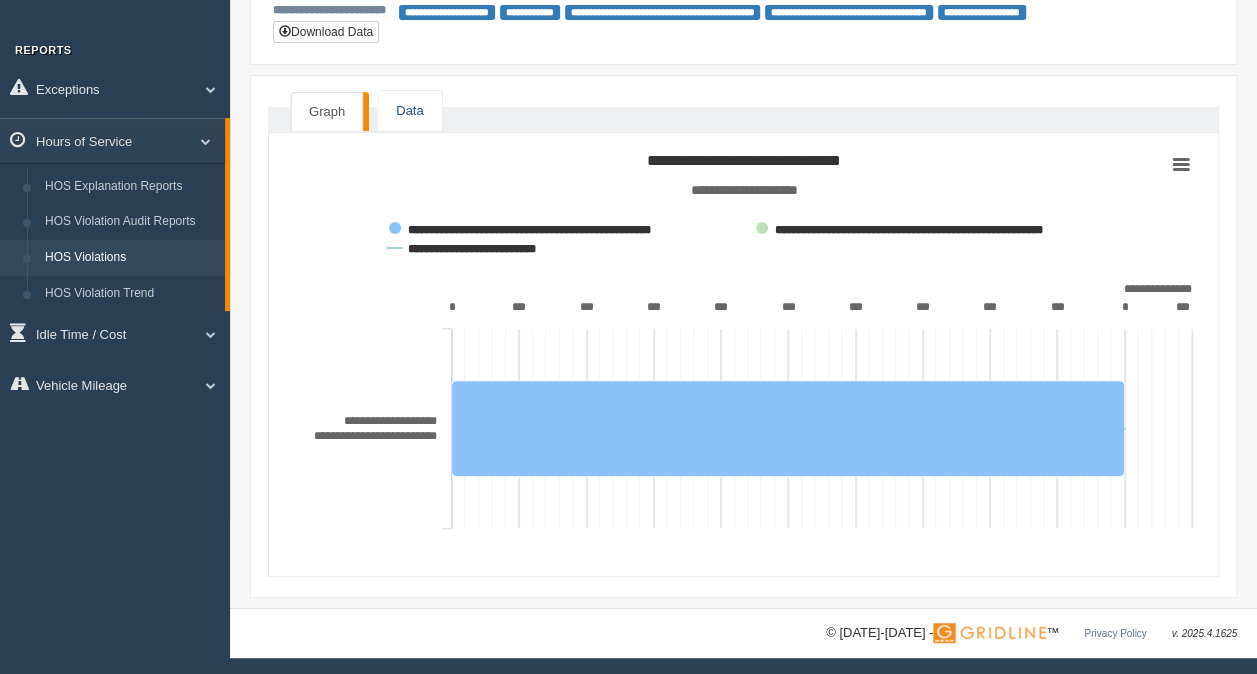 click on "Data" at bounding box center [409, 111] 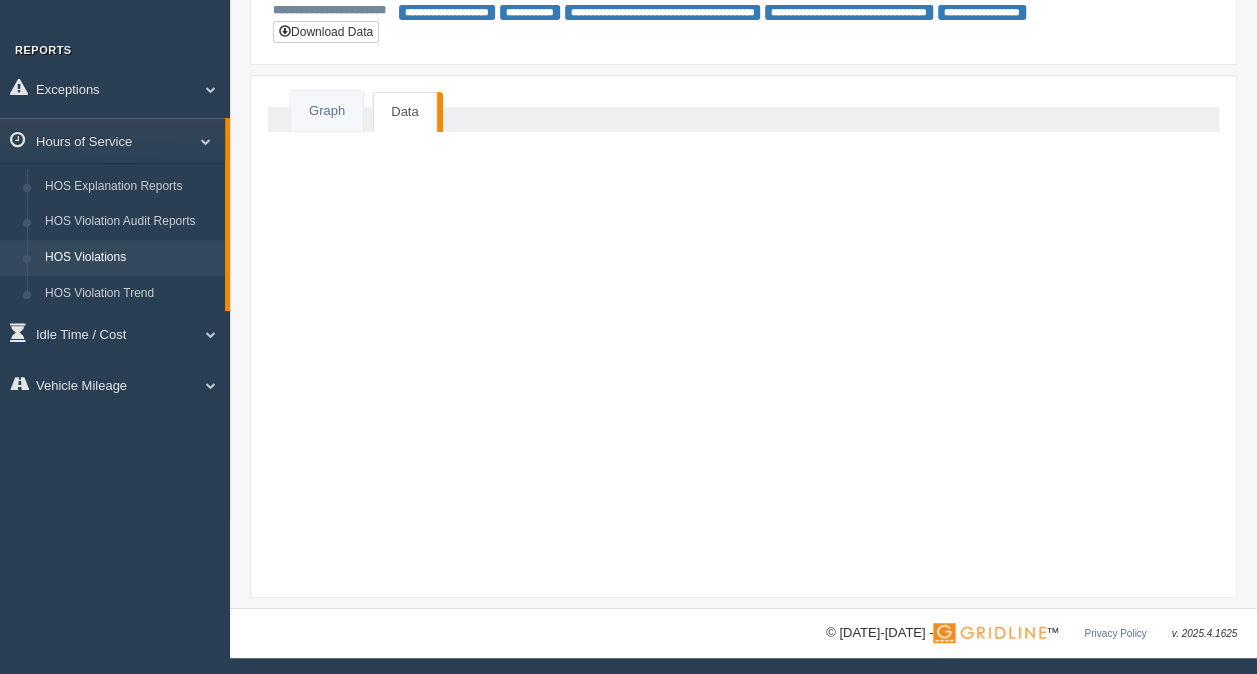 scroll, scrollTop: 0, scrollLeft: 0, axis: both 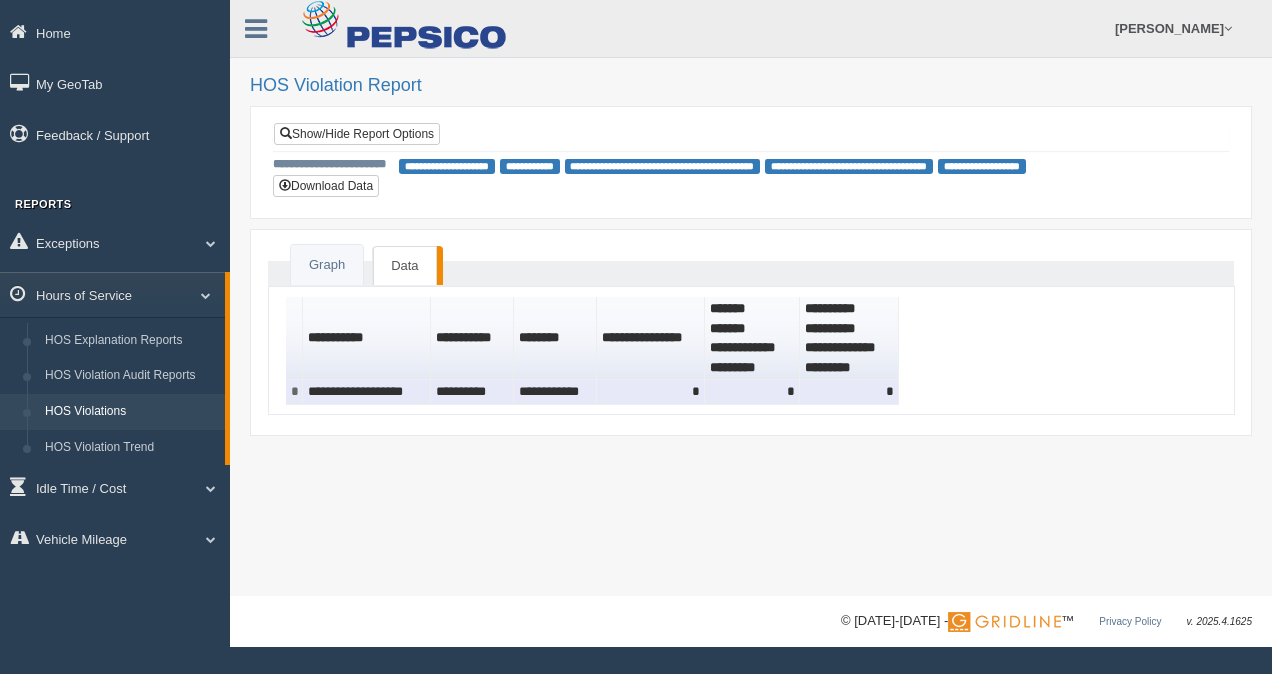 click on "**********" at bounding box center (555, 392) 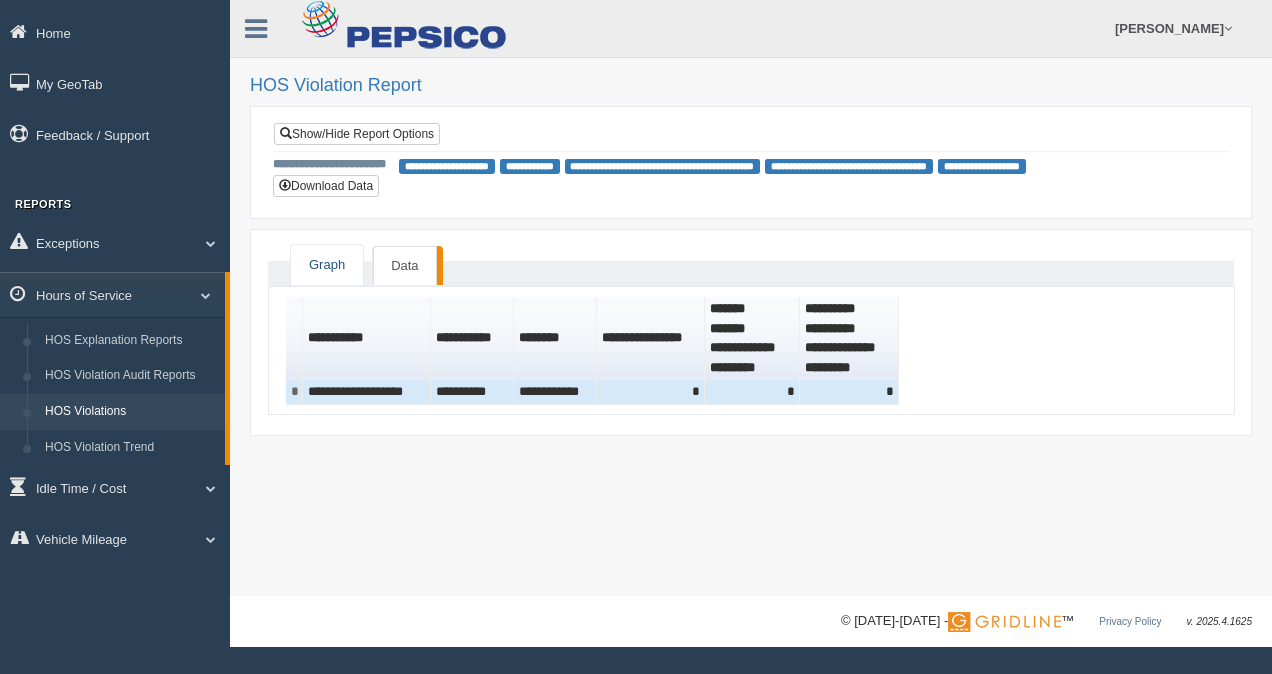 click on "Graph" at bounding box center (327, 265) 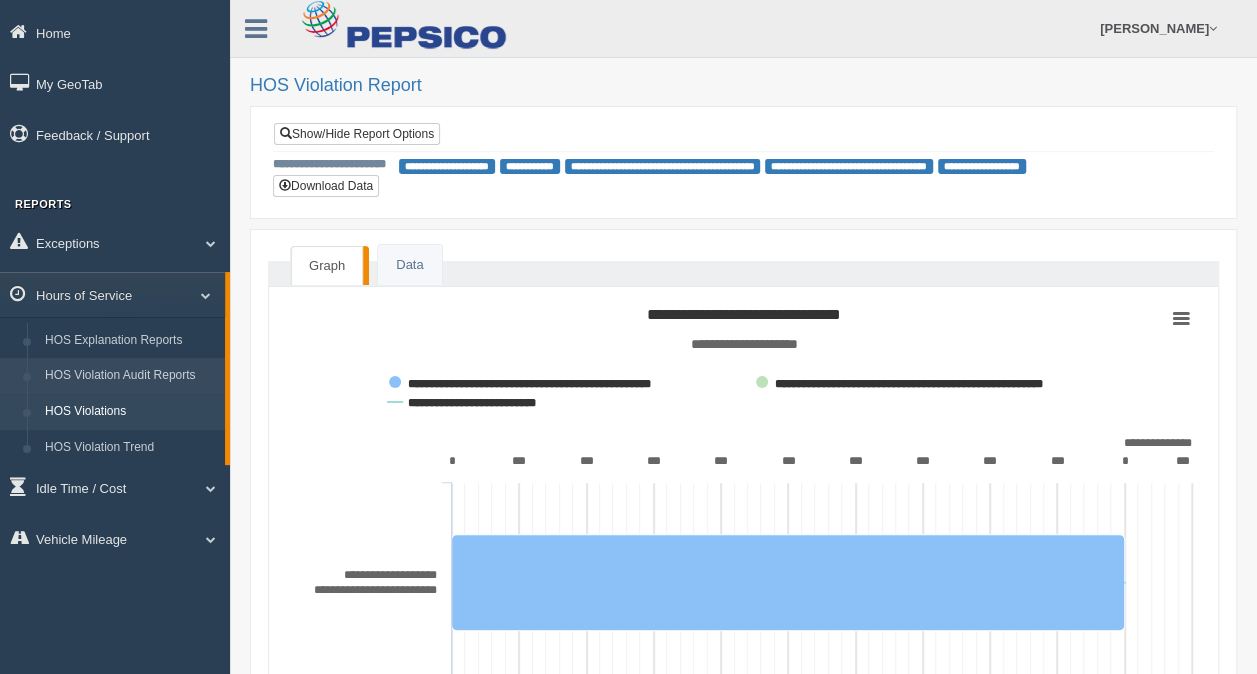 click on "HOS Violation Audit Reports" at bounding box center (130, 376) 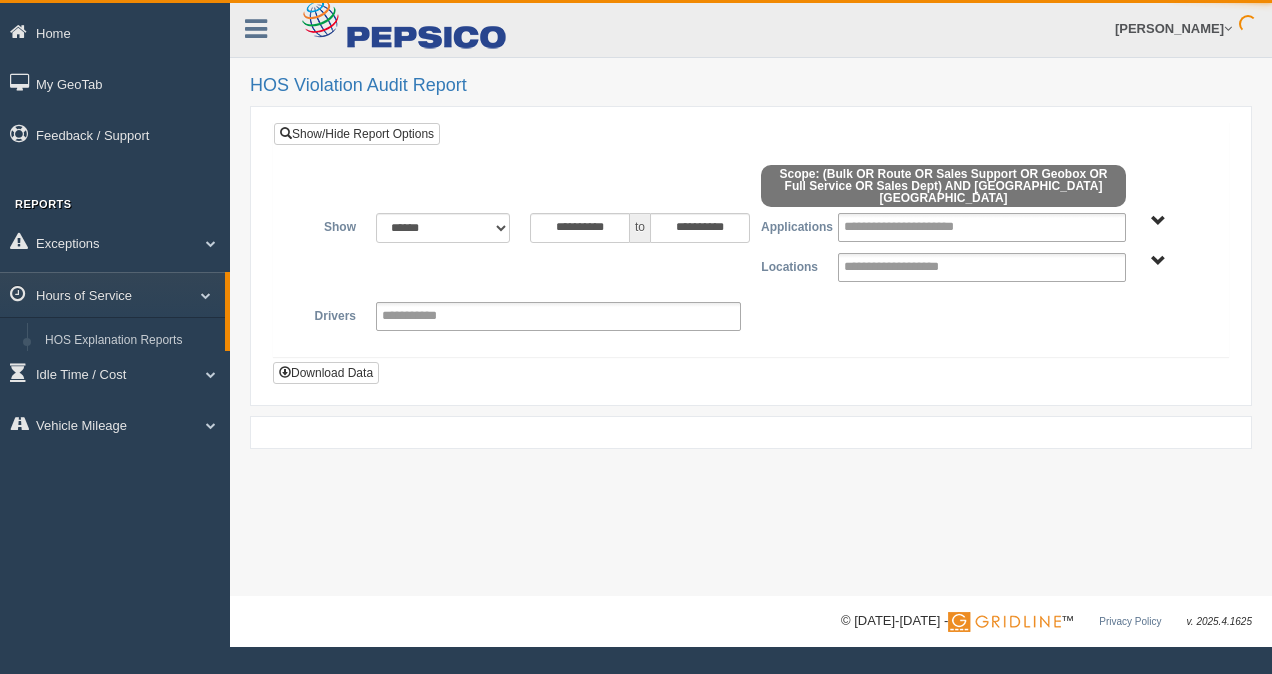 scroll, scrollTop: 0, scrollLeft: 0, axis: both 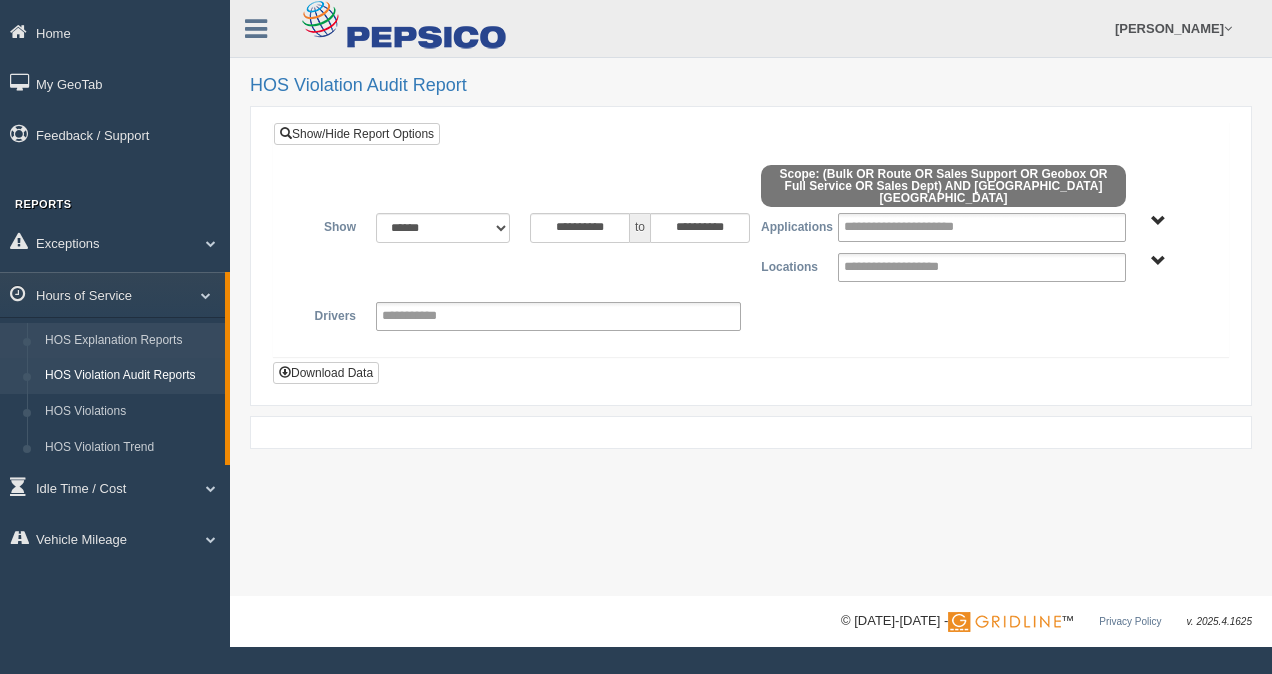 click on "HOS Explanation Reports" at bounding box center [130, 341] 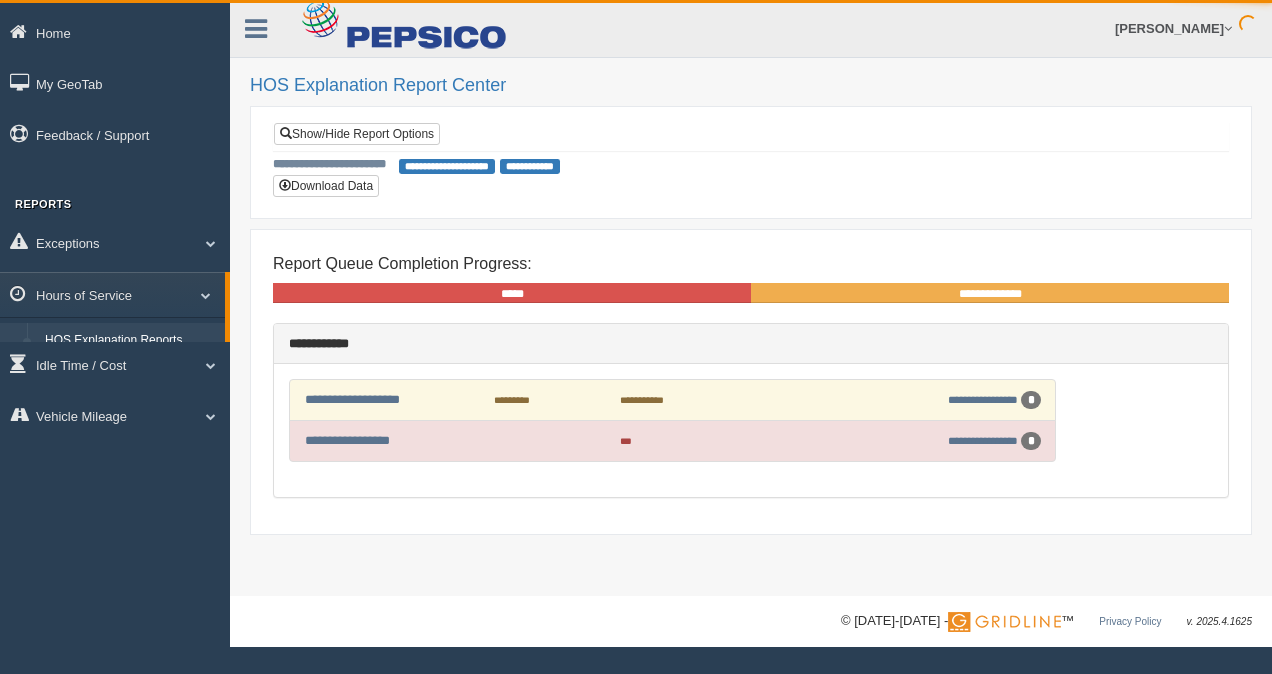 scroll, scrollTop: 0, scrollLeft: 0, axis: both 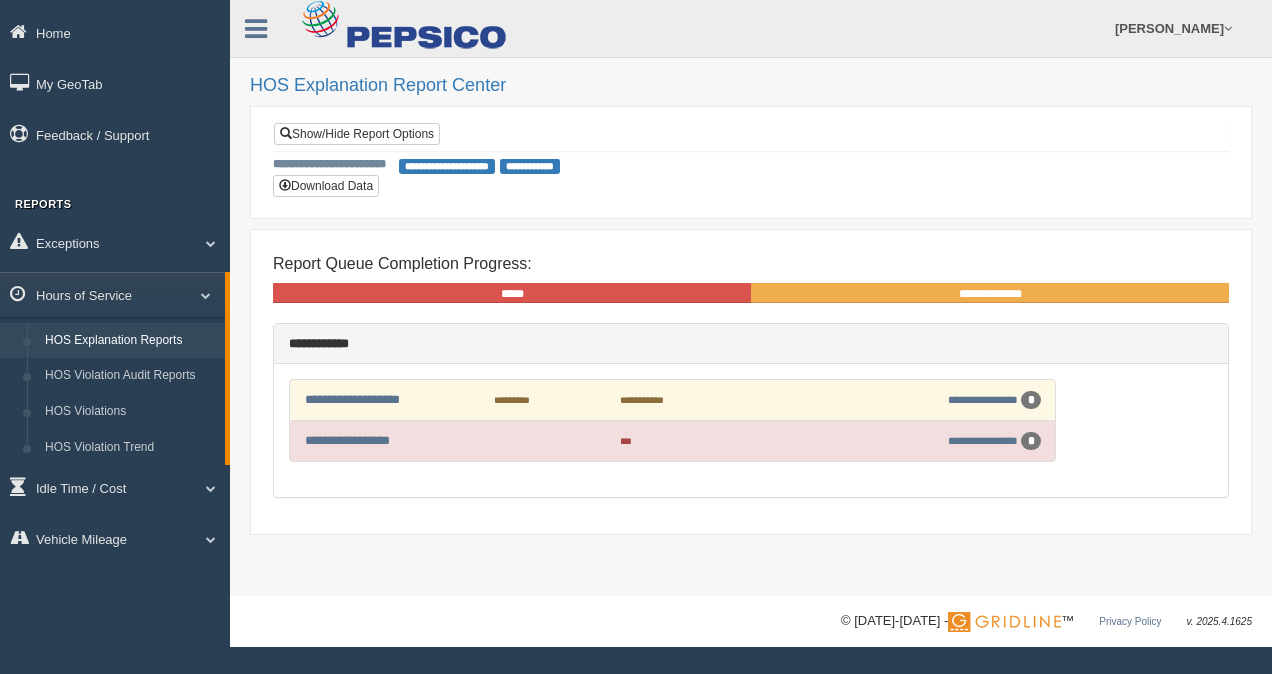 click on "*" at bounding box center (1031, 400) 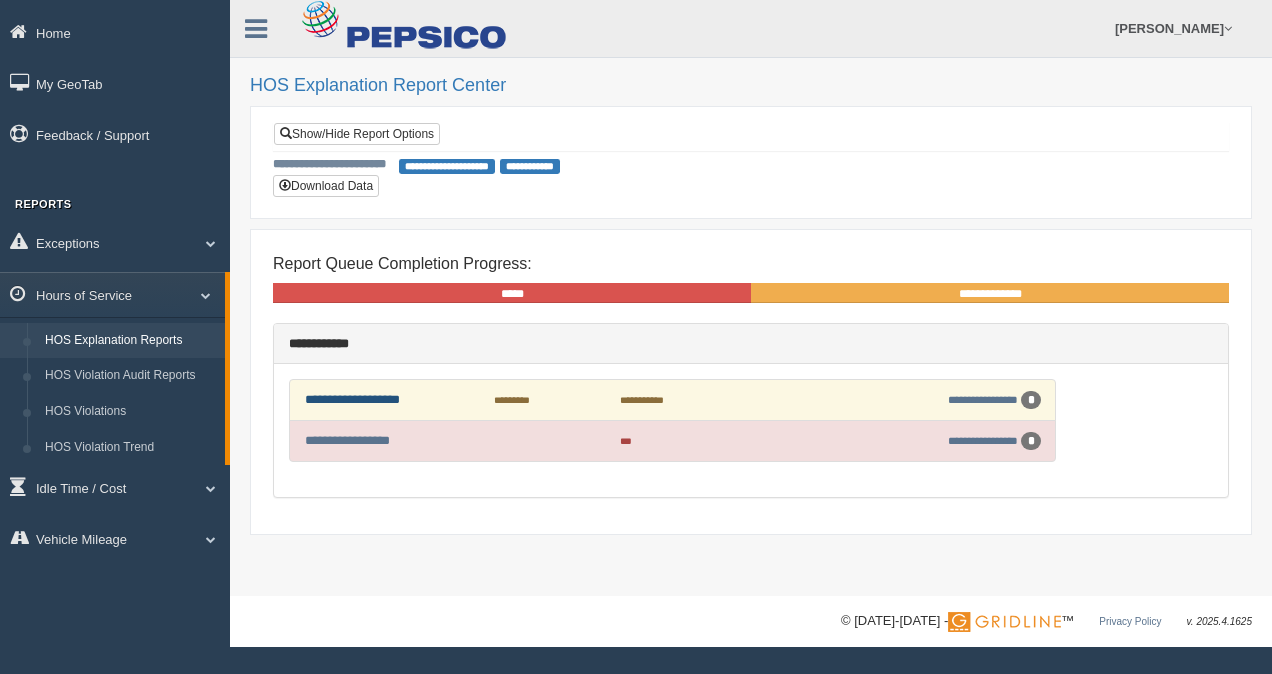 click on "**********" at bounding box center (352, 399) 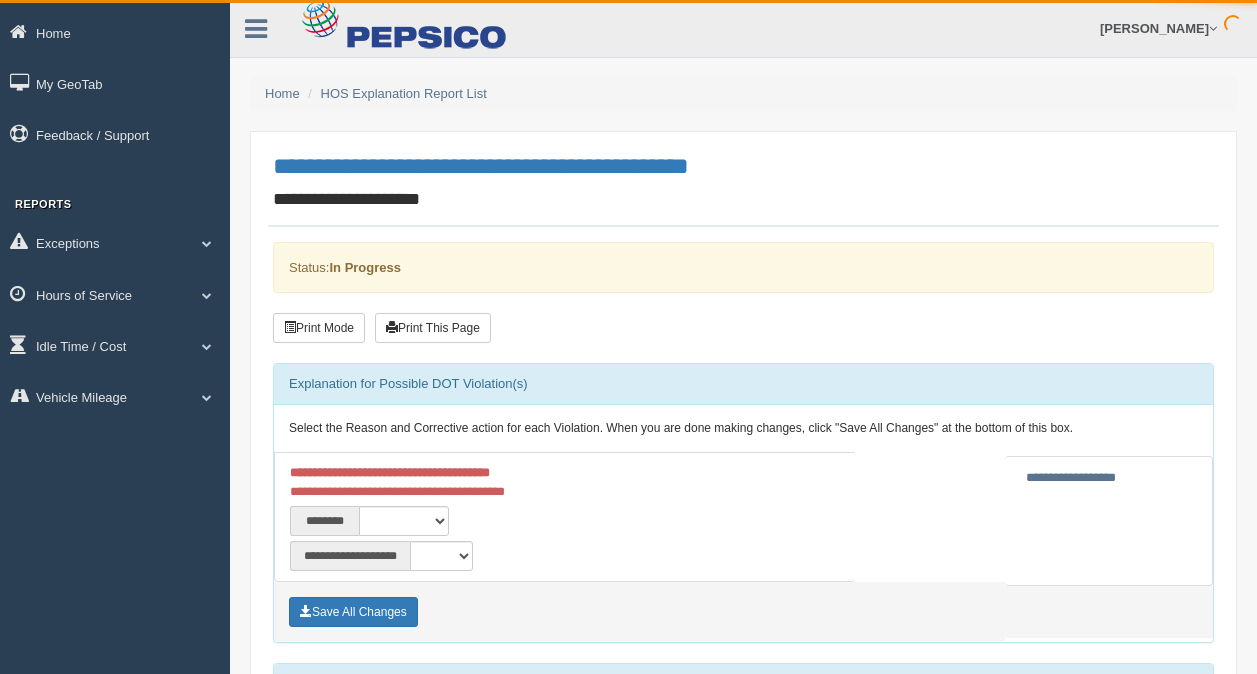 scroll, scrollTop: 0, scrollLeft: 0, axis: both 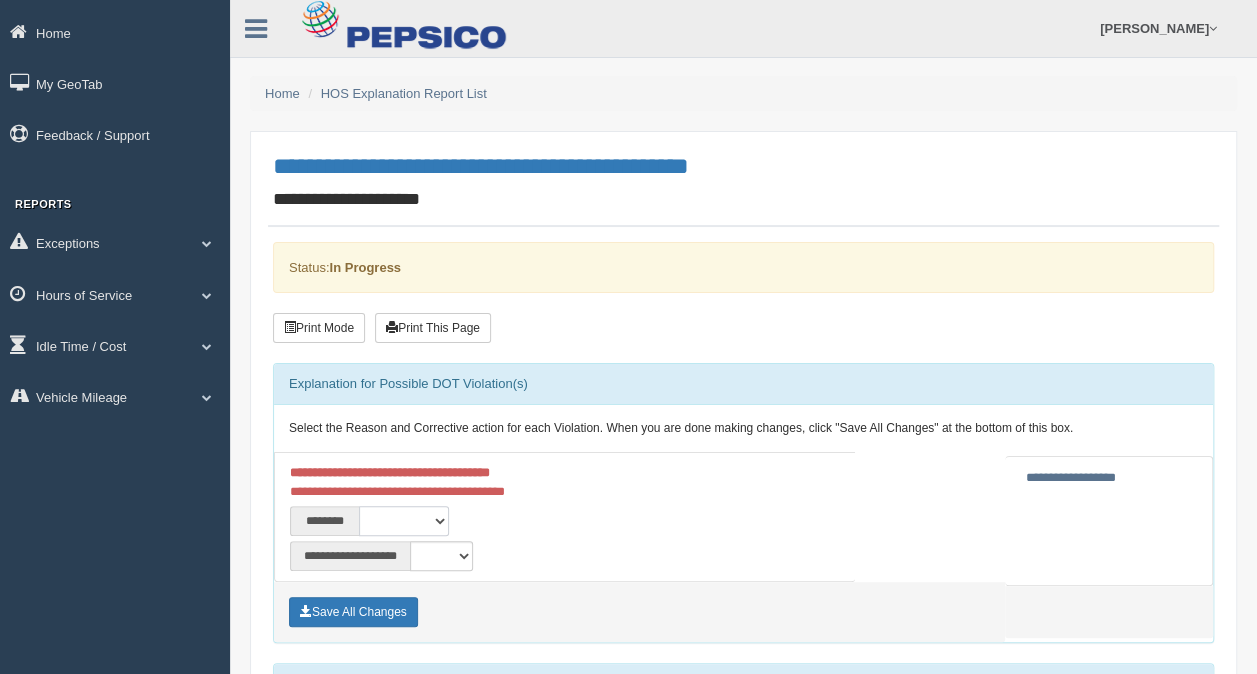 click on "**********" at bounding box center [404, 521] 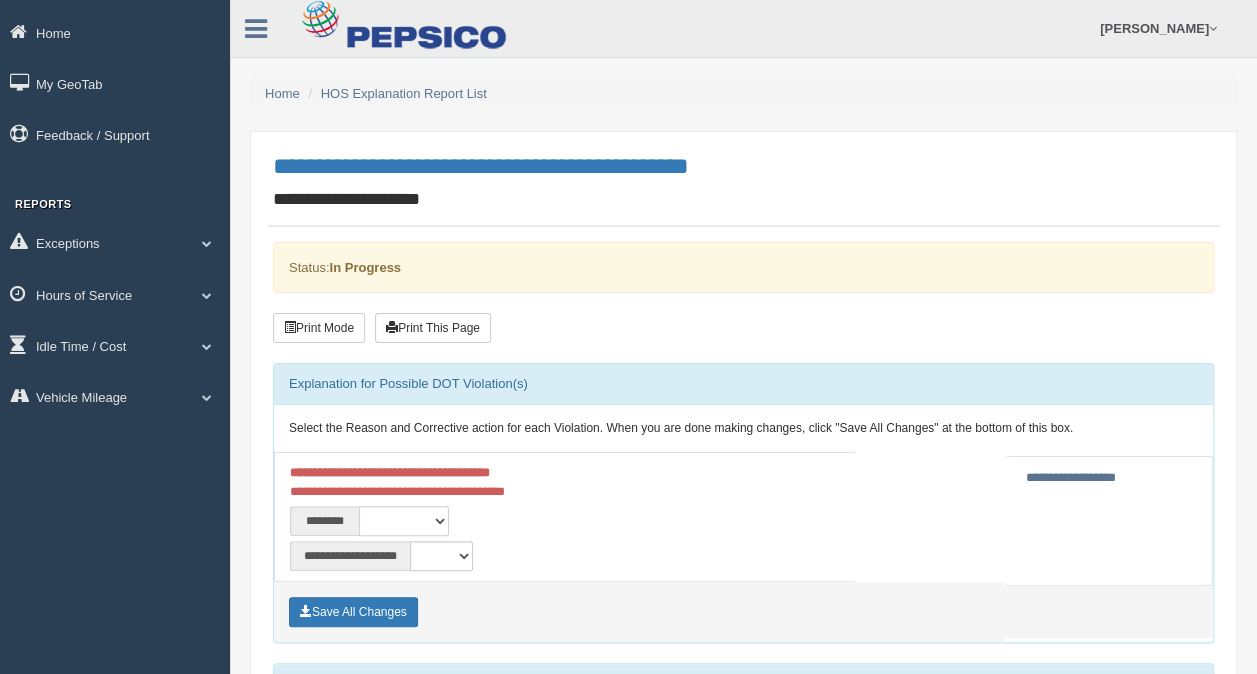 select on "***" 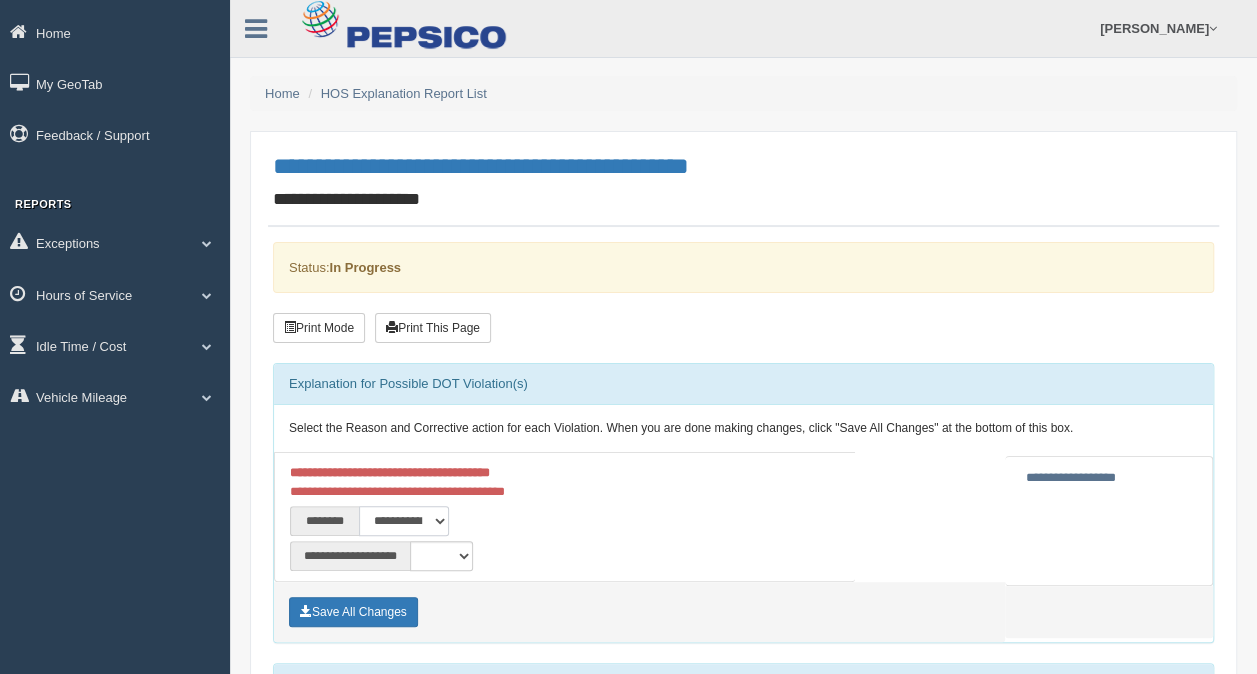 click on "**********" at bounding box center (404, 521) 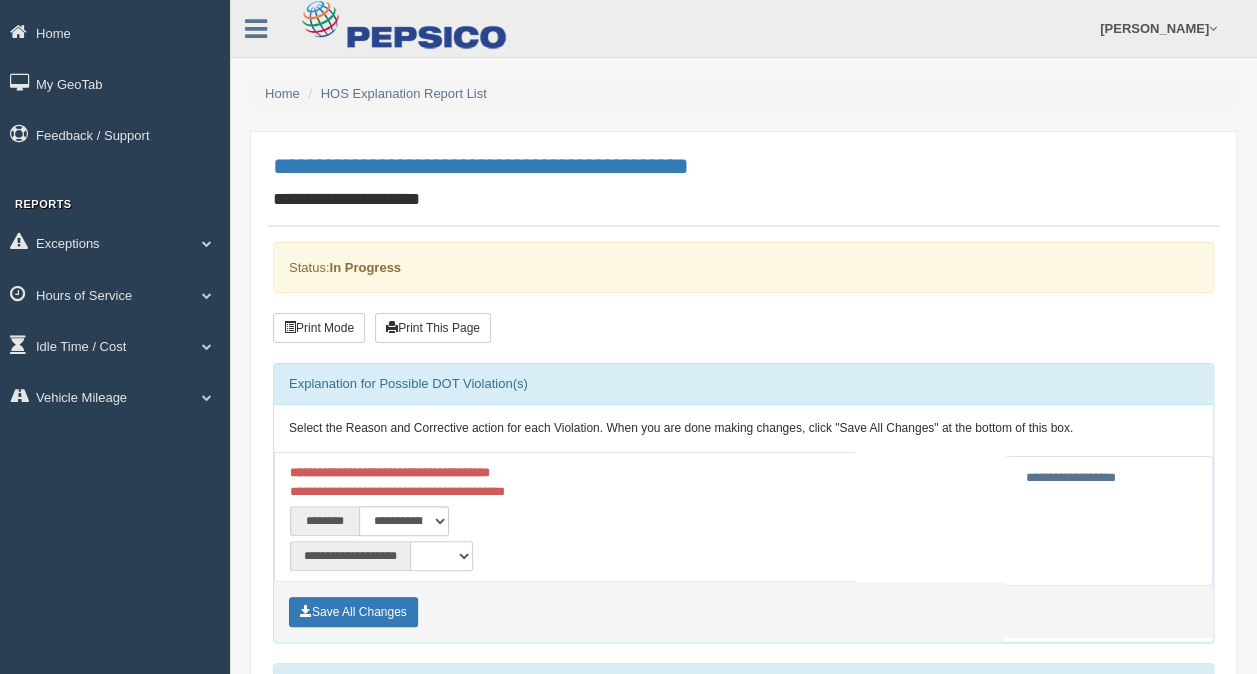 click on "**********" at bounding box center [441, 556] 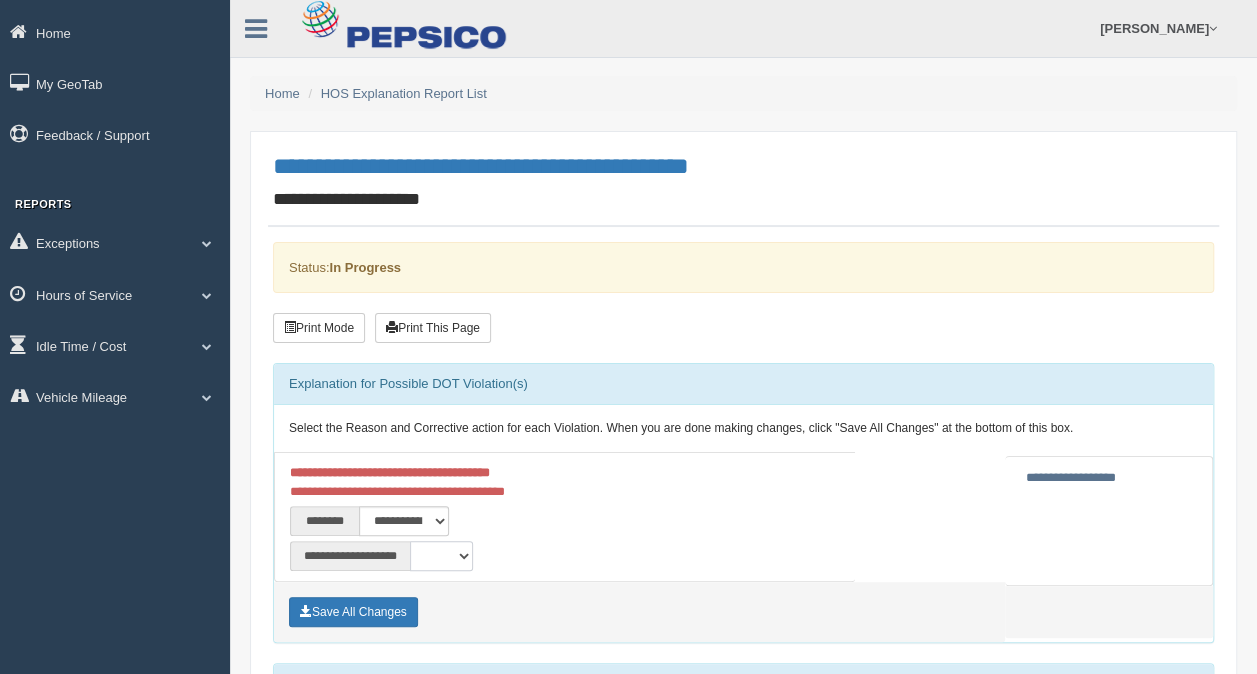 select on "*" 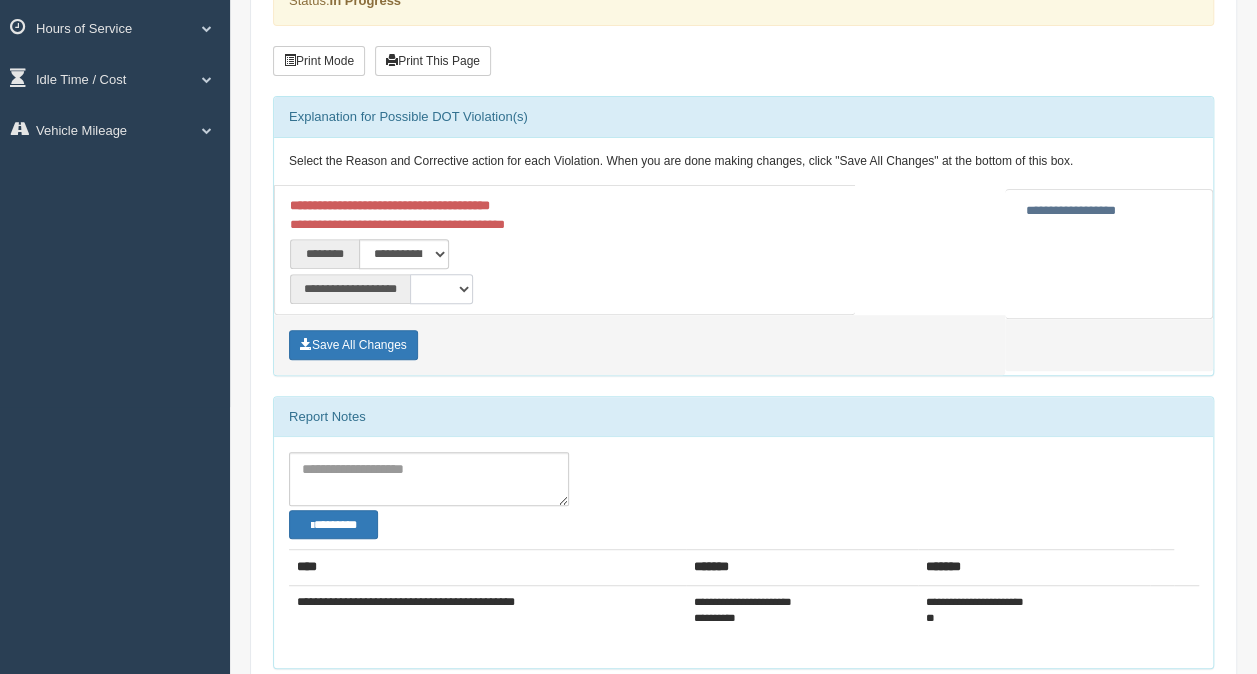 scroll, scrollTop: 239, scrollLeft: 0, axis: vertical 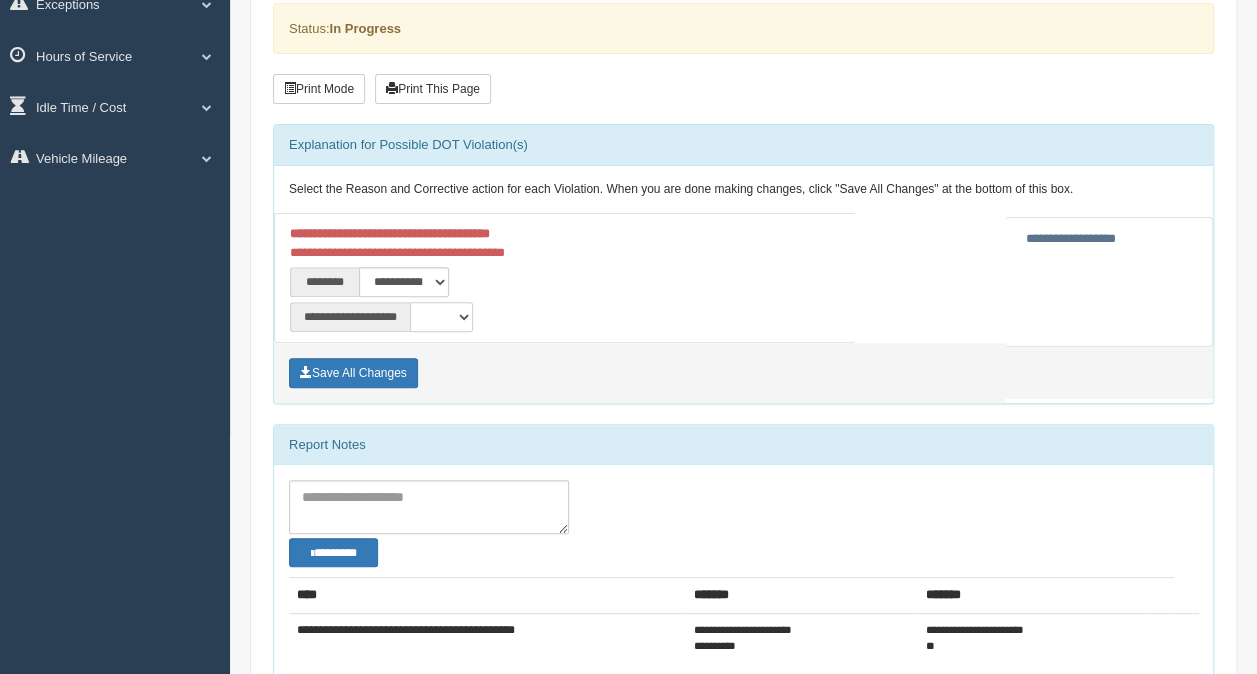 click on "**********" at bounding box center [441, 317] 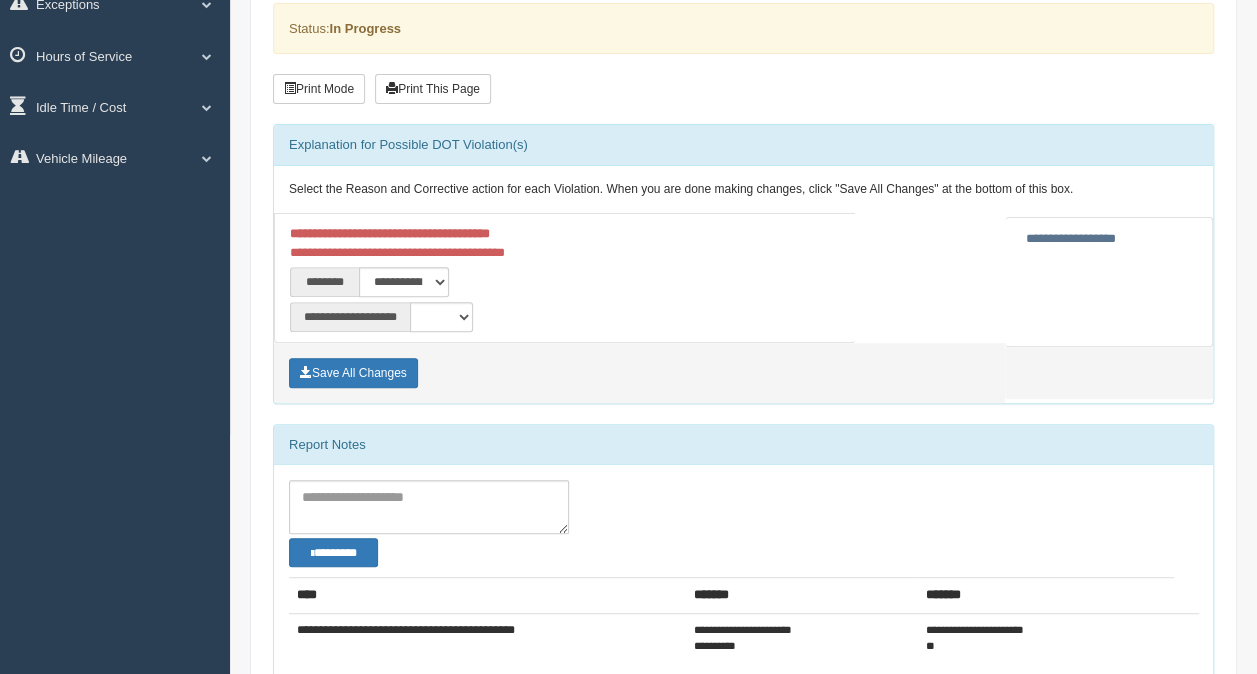 click on "**********" at bounding box center [422, 317] 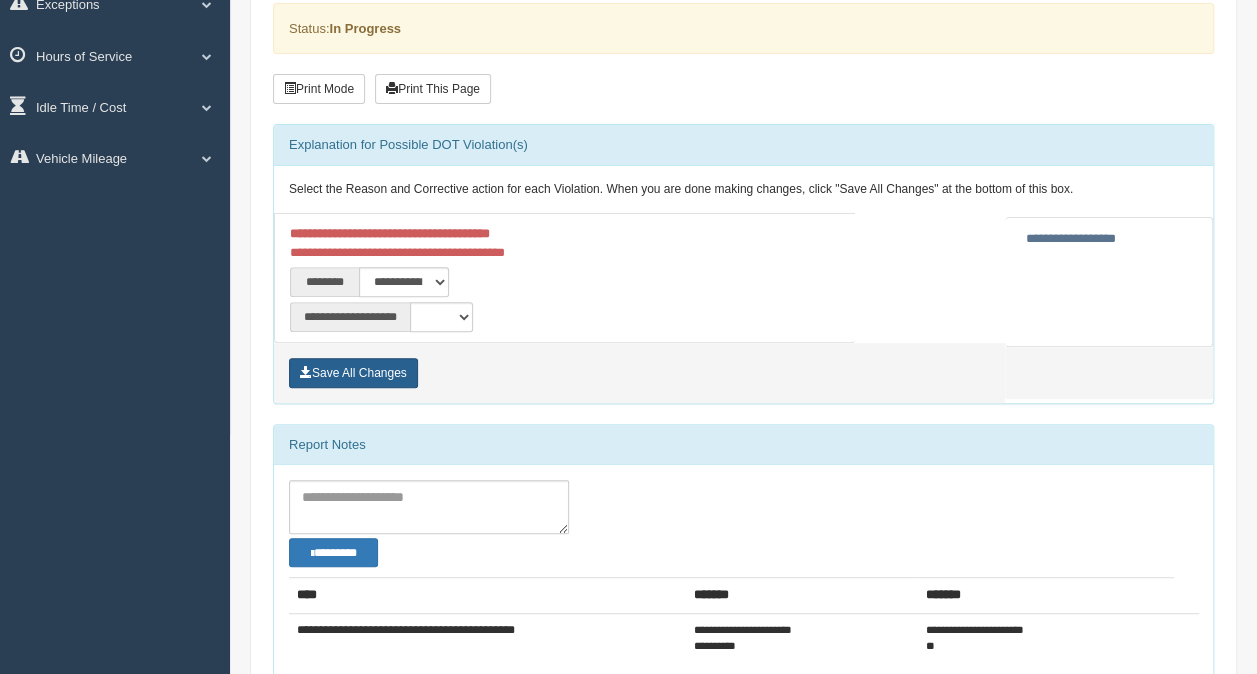 click on "Save All Changes" at bounding box center (353, 373) 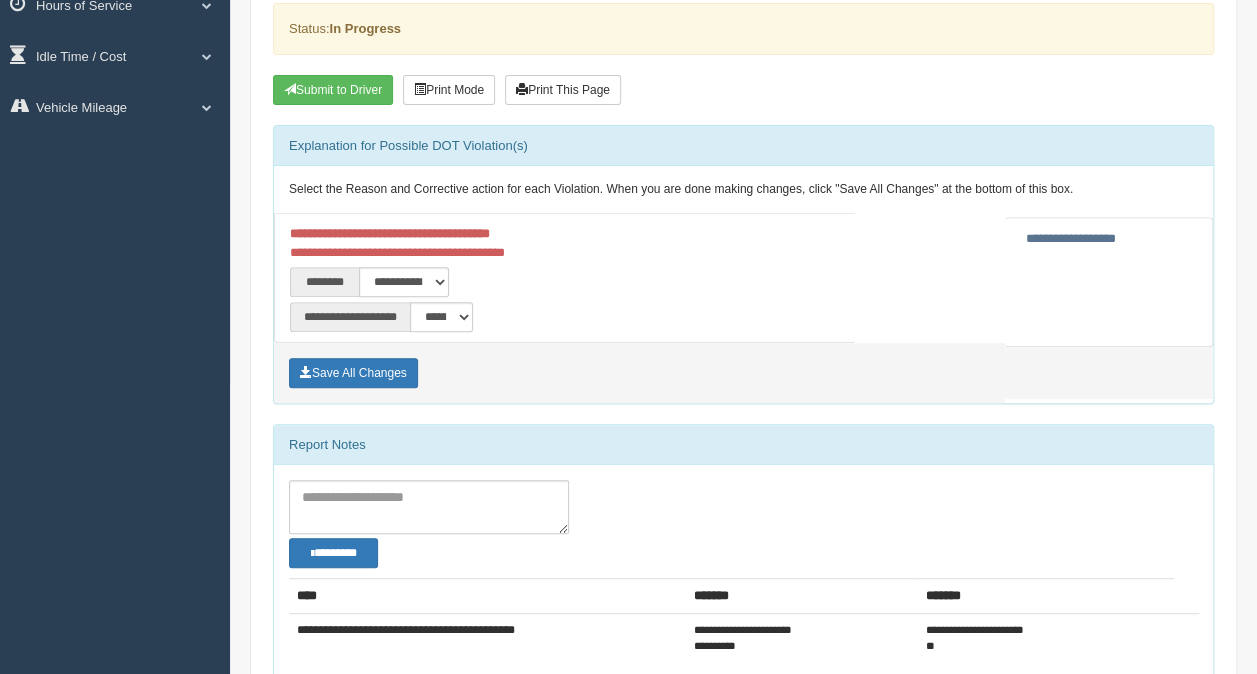 scroll, scrollTop: 90, scrollLeft: 0, axis: vertical 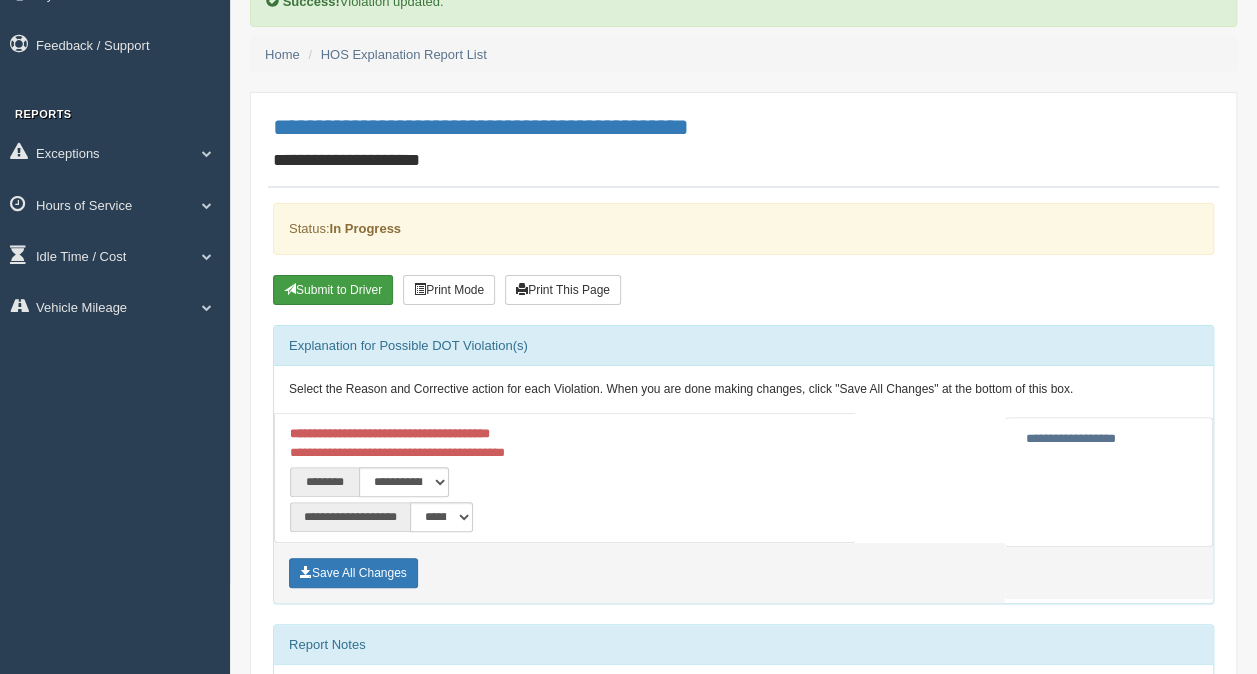 click on "Submit to Driver" at bounding box center [333, 290] 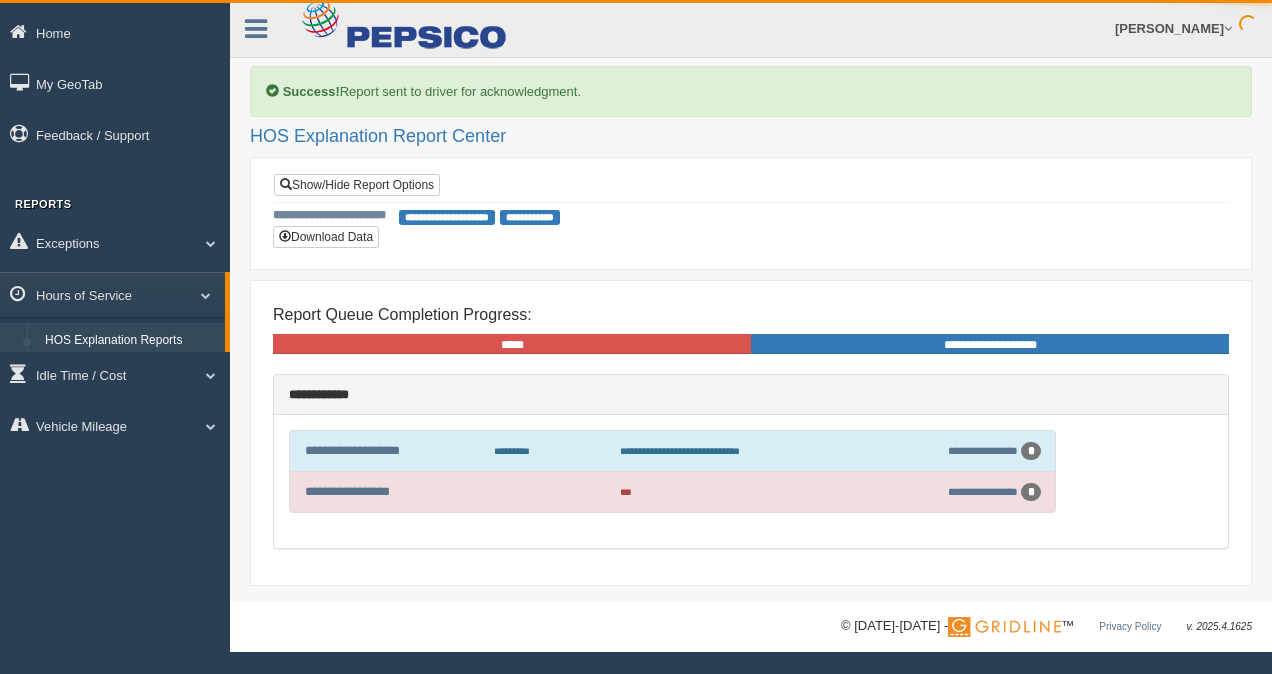 scroll, scrollTop: 0, scrollLeft: 0, axis: both 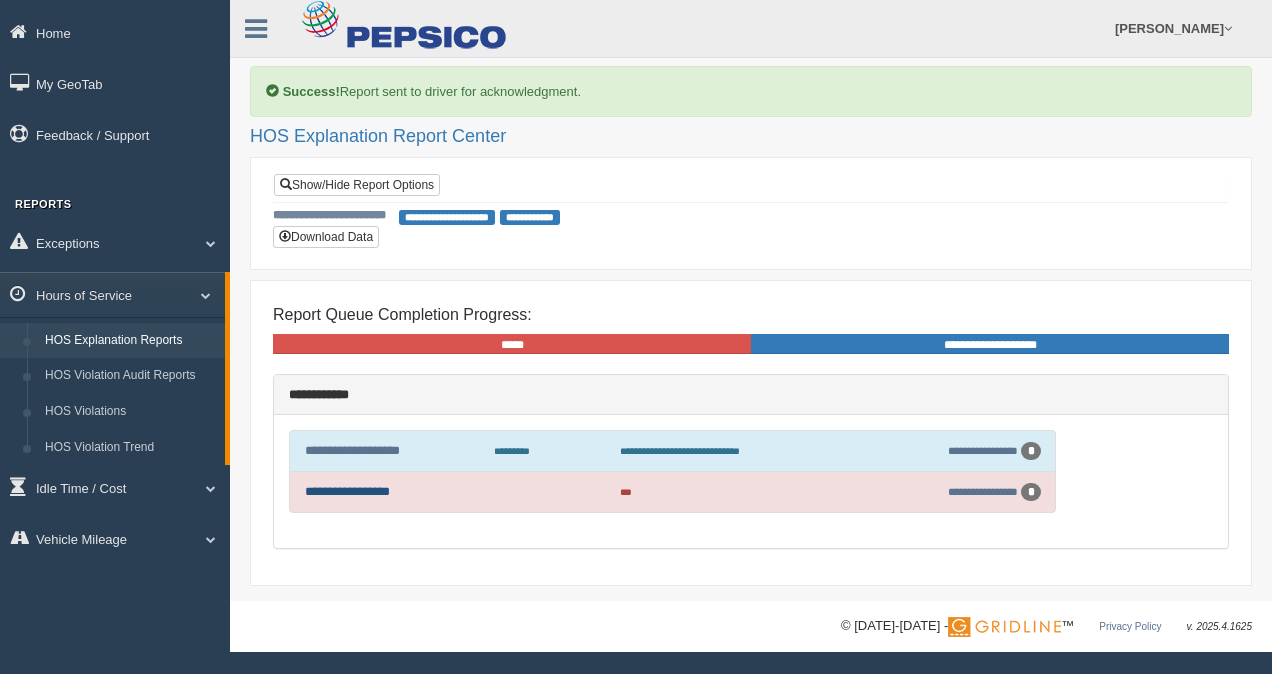 click on "**********" at bounding box center [347, 491] 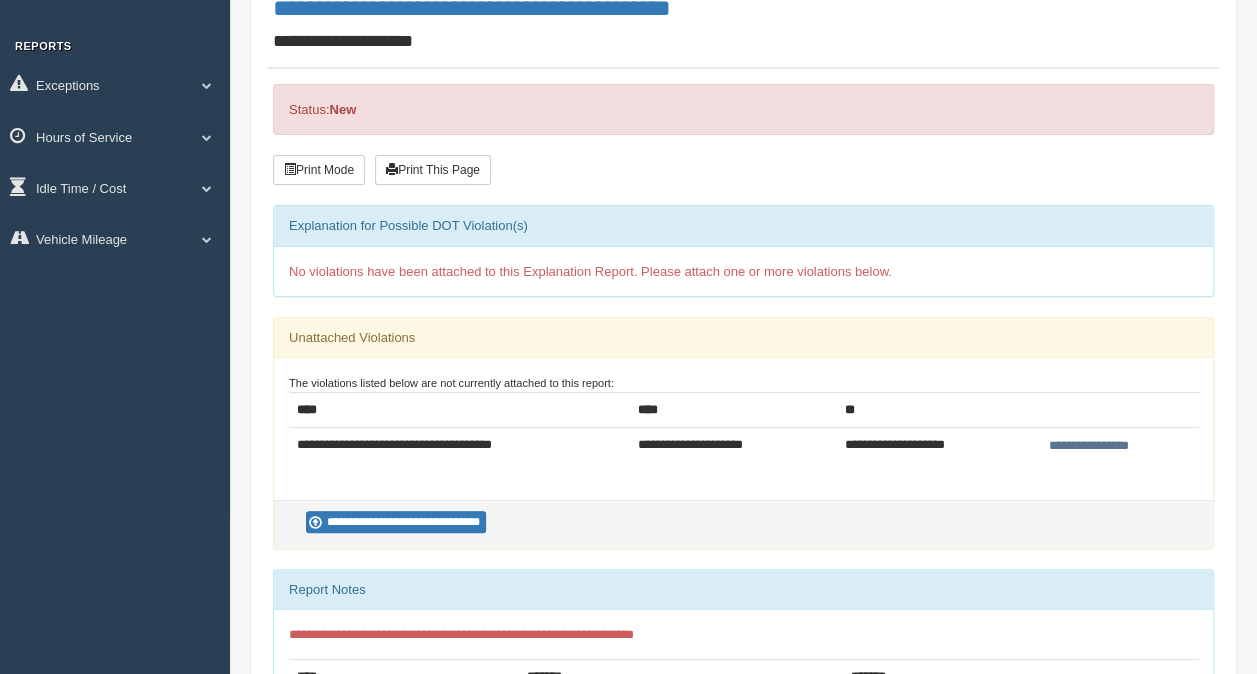 scroll, scrollTop: 90, scrollLeft: 0, axis: vertical 